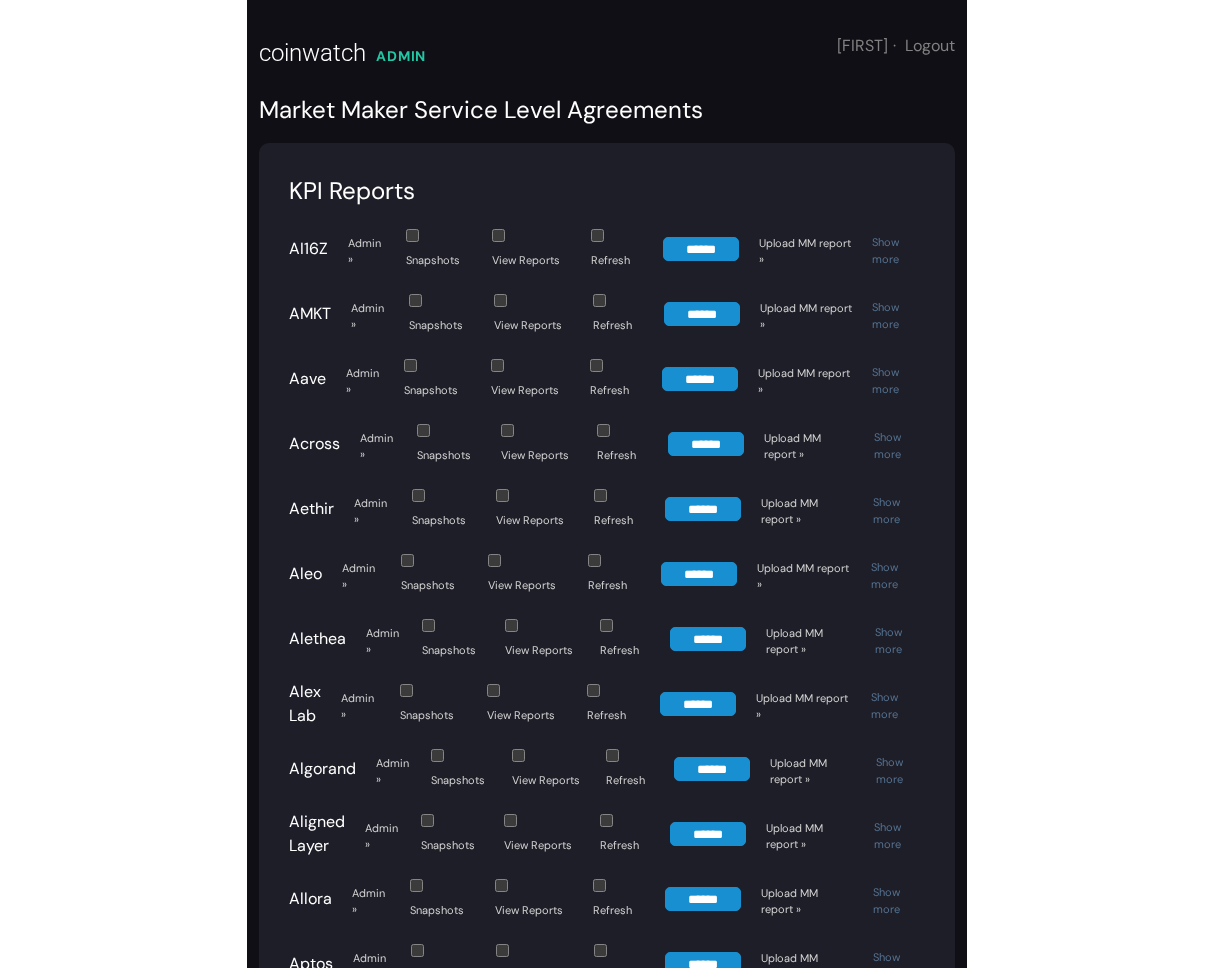 scroll, scrollTop: 0, scrollLeft: 0, axis: both 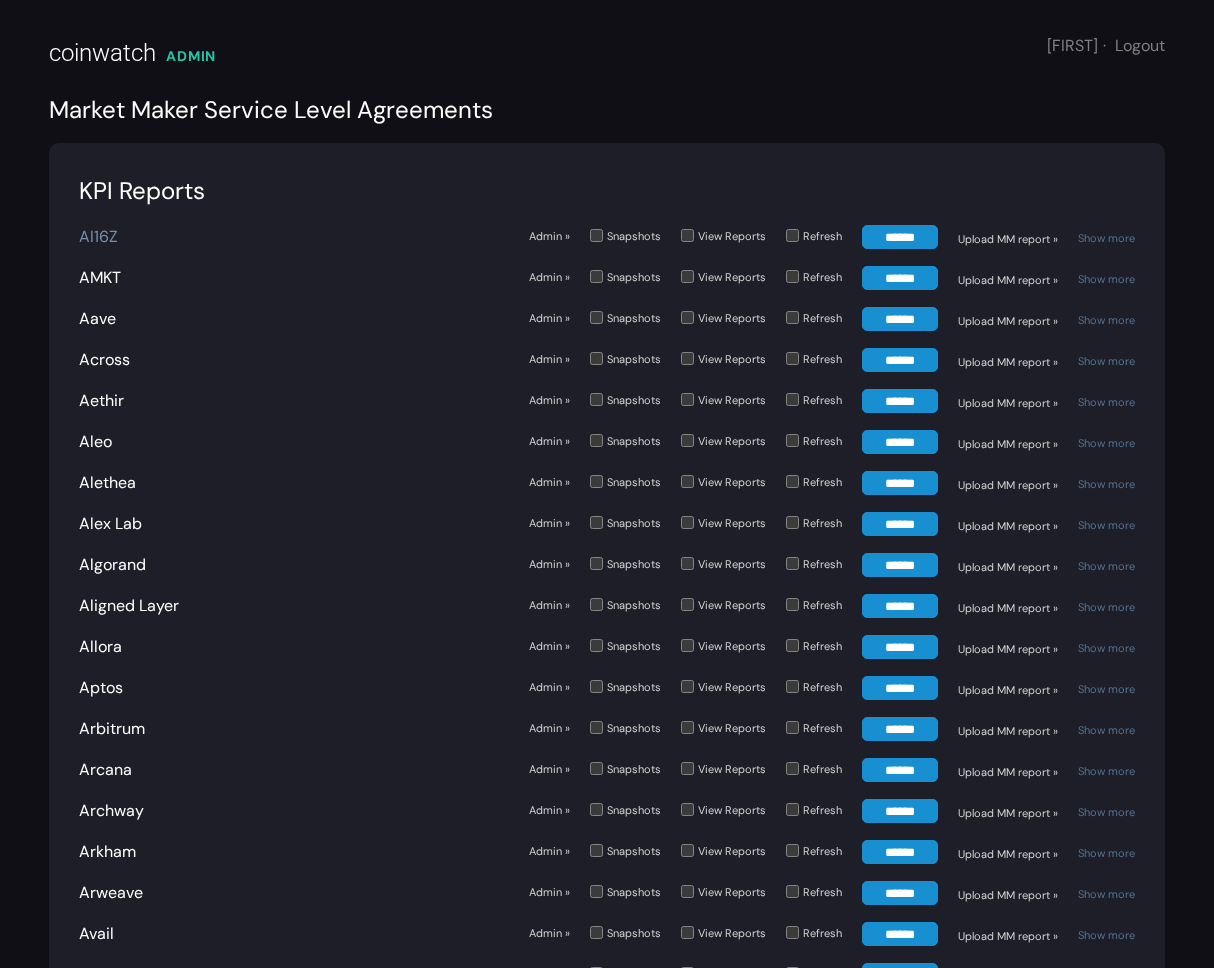 click on "AI16Z" at bounding box center [98, 236] 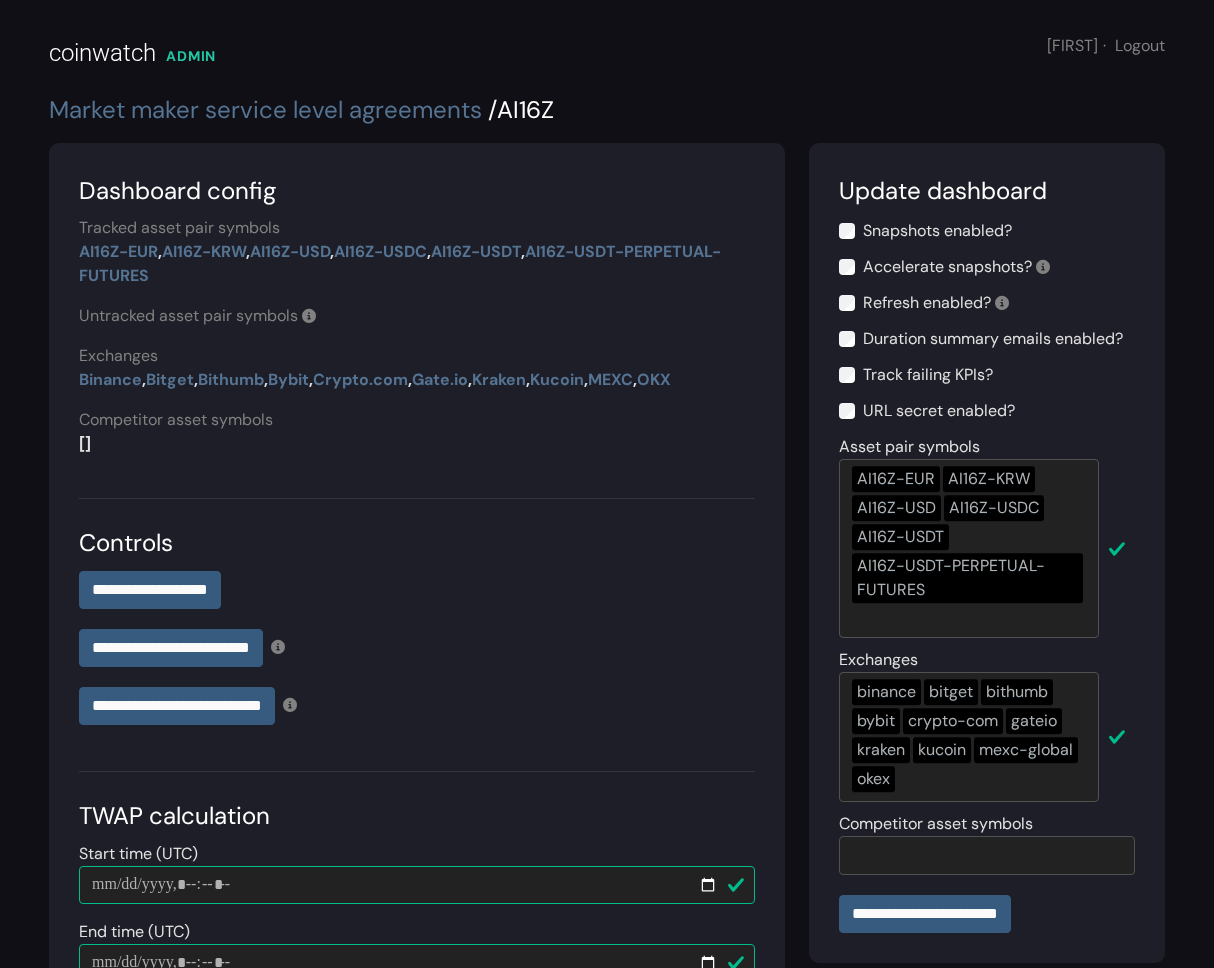 scroll, scrollTop: 0, scrollLeft: 0, axis: both 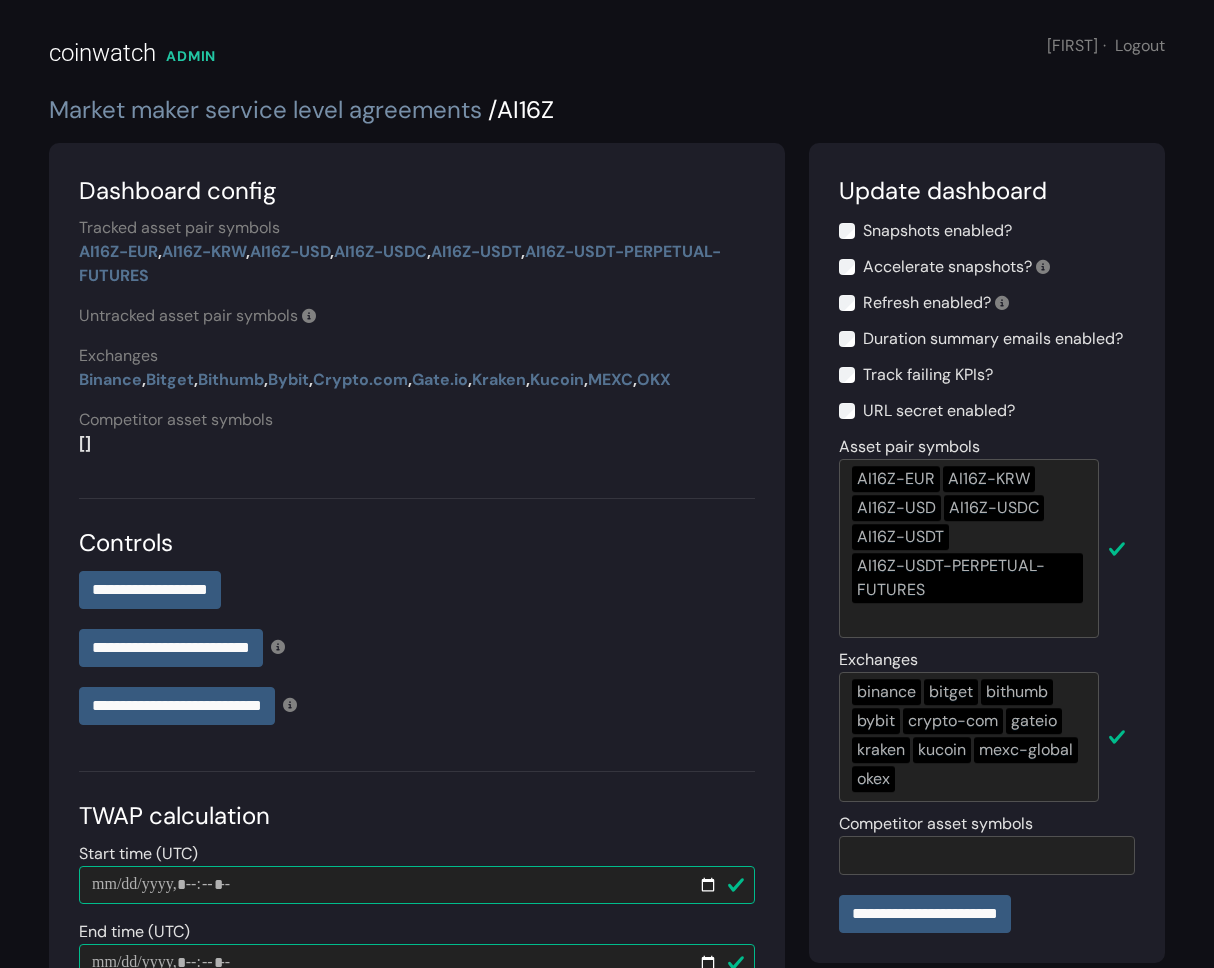 click on "Market maker service level agreements" at bounding box center (265, 109) 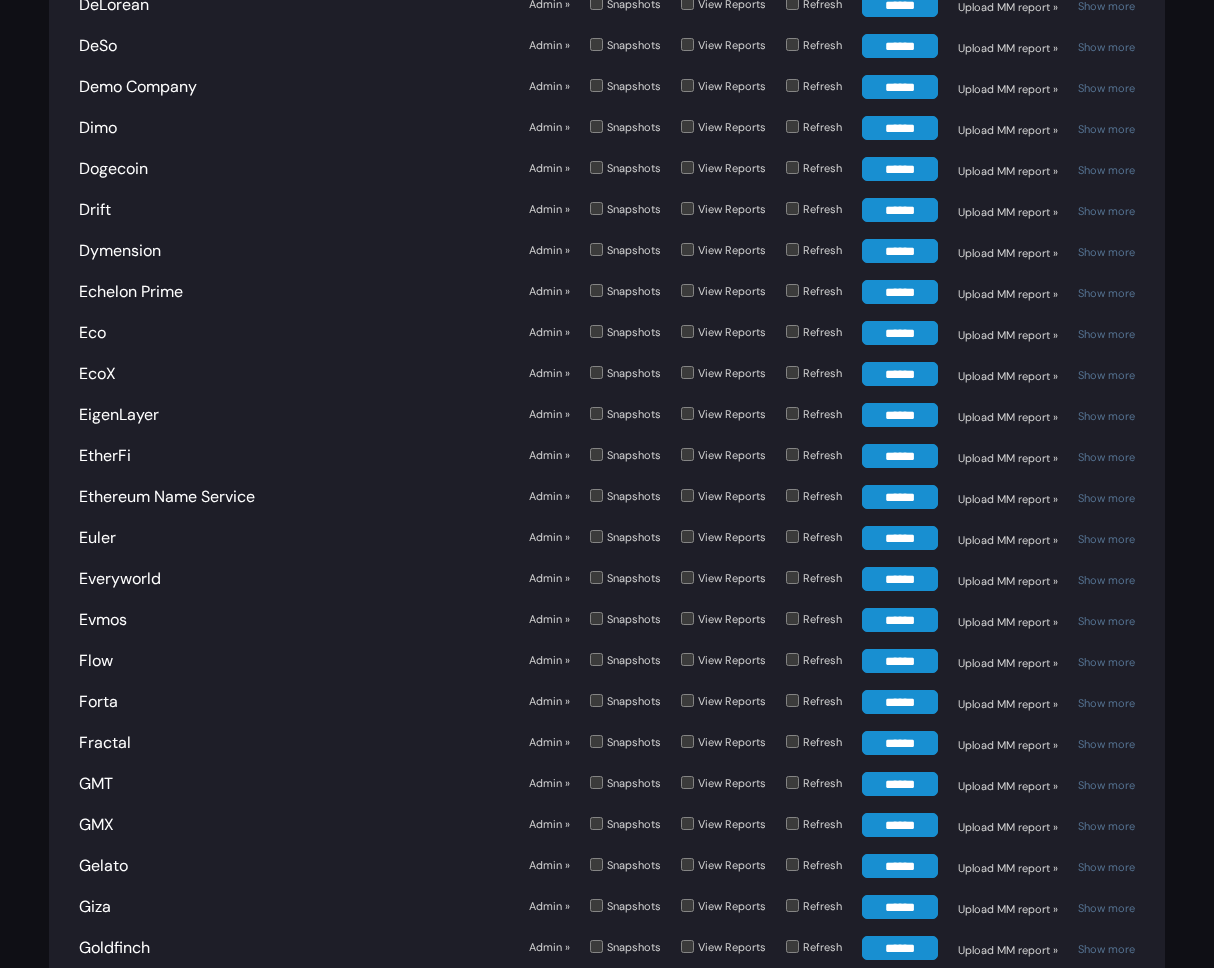 scroll, scrollTop: 2653, scrollLeft: 0, axis: vertical 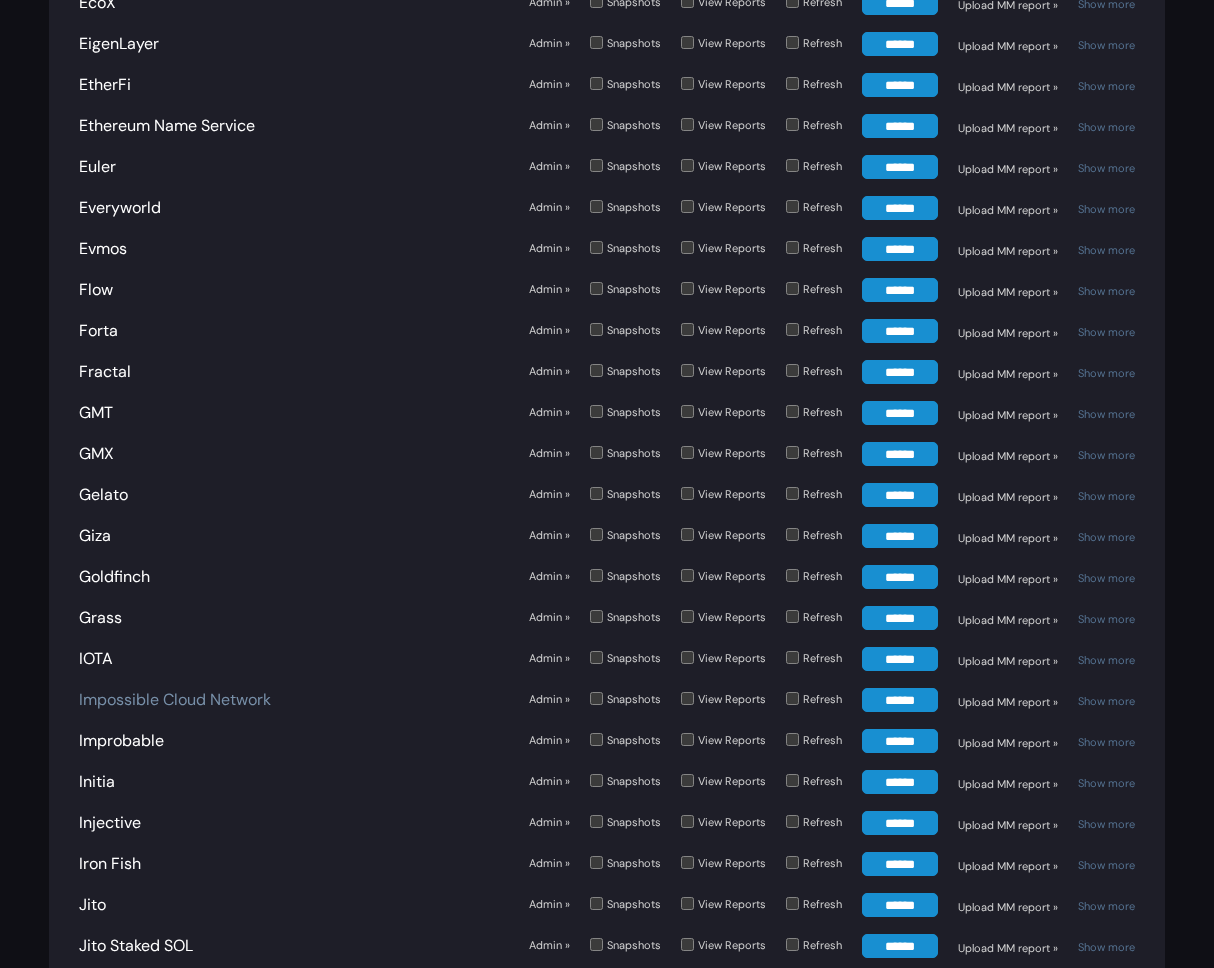 click on "Impossible Cloud Network" at bounding box center (175, 699) 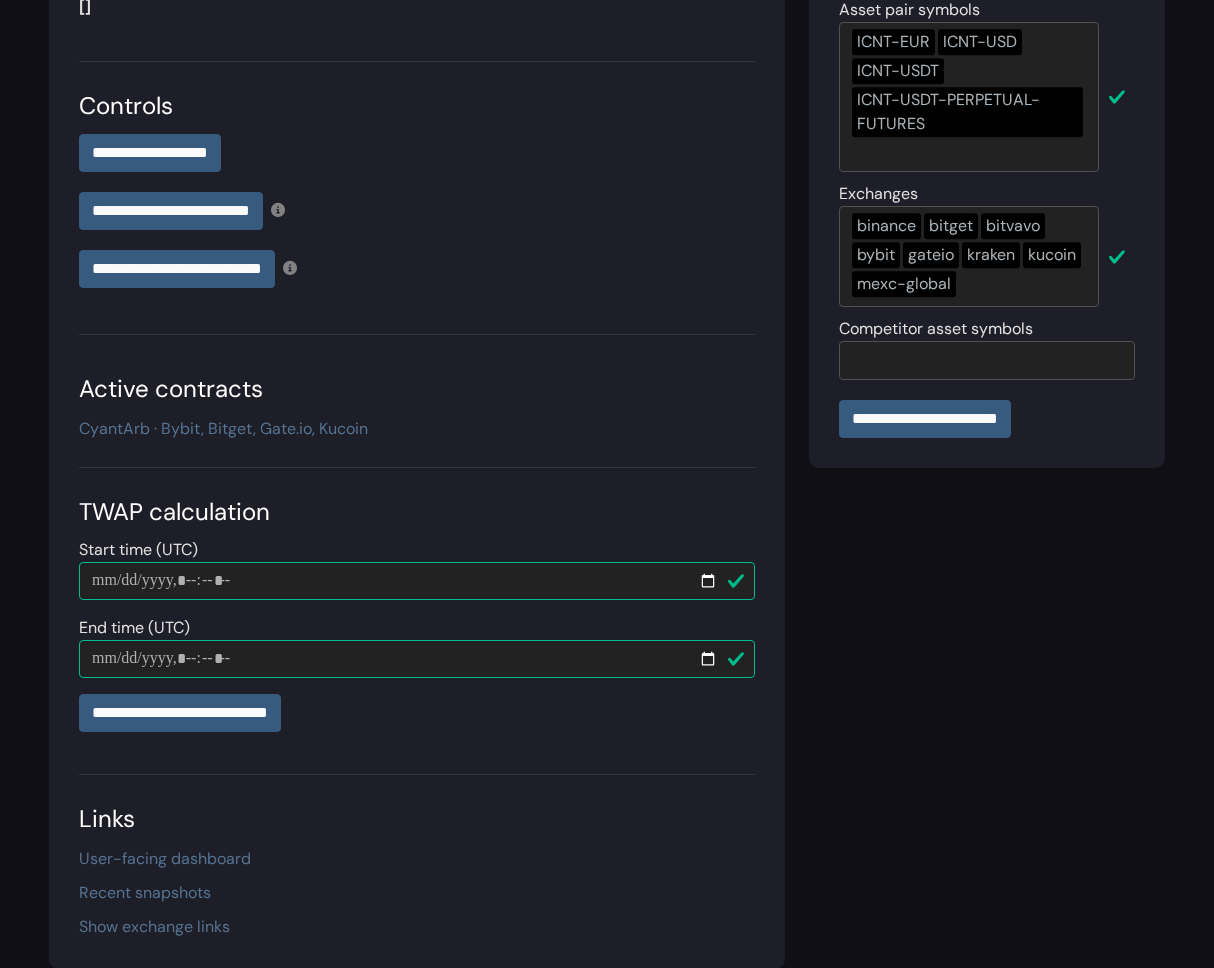 scroll, scrollTop: 438, scrollLeft: 0, axis: vertical 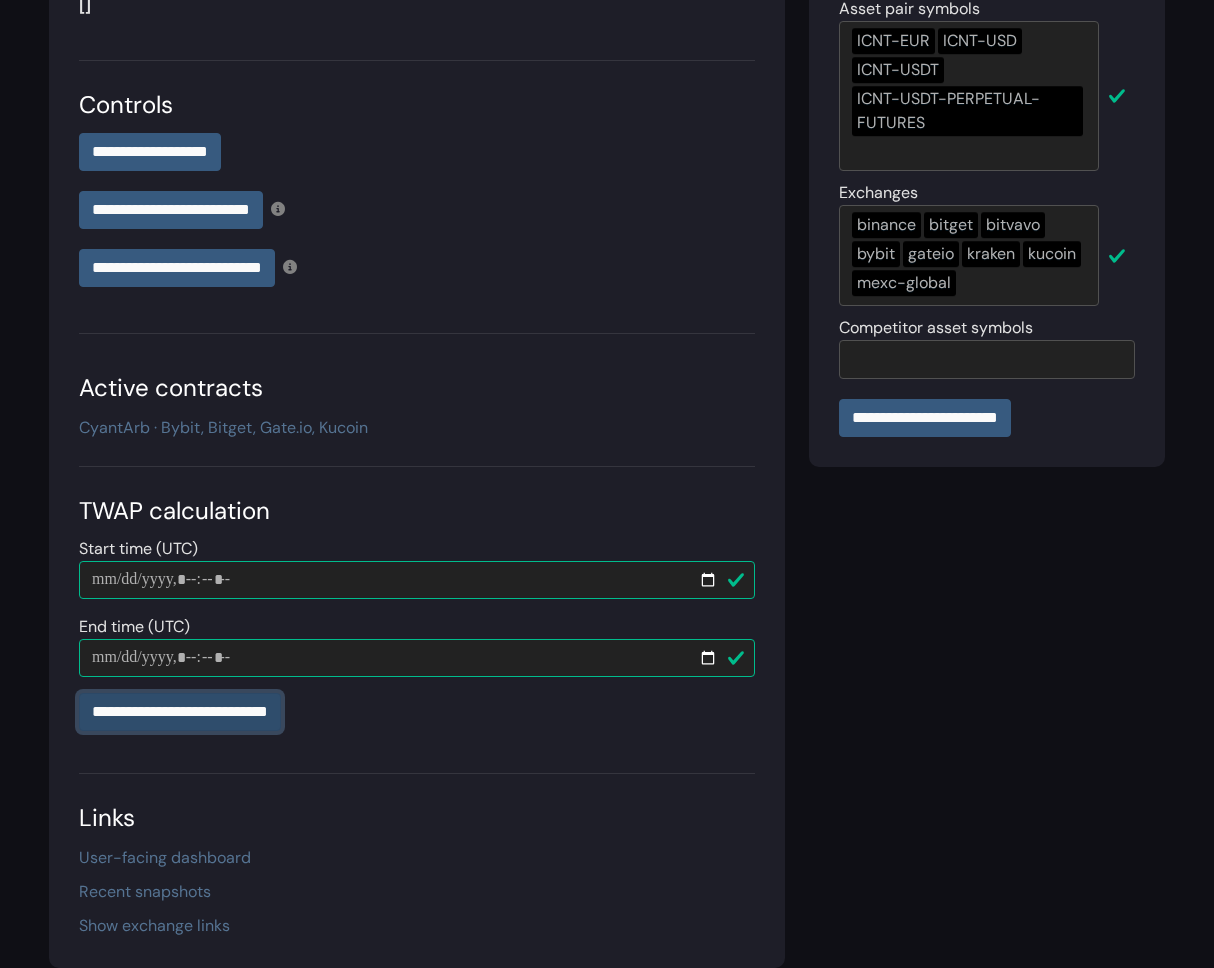 click on "**********" at bounding box center [180, 712] 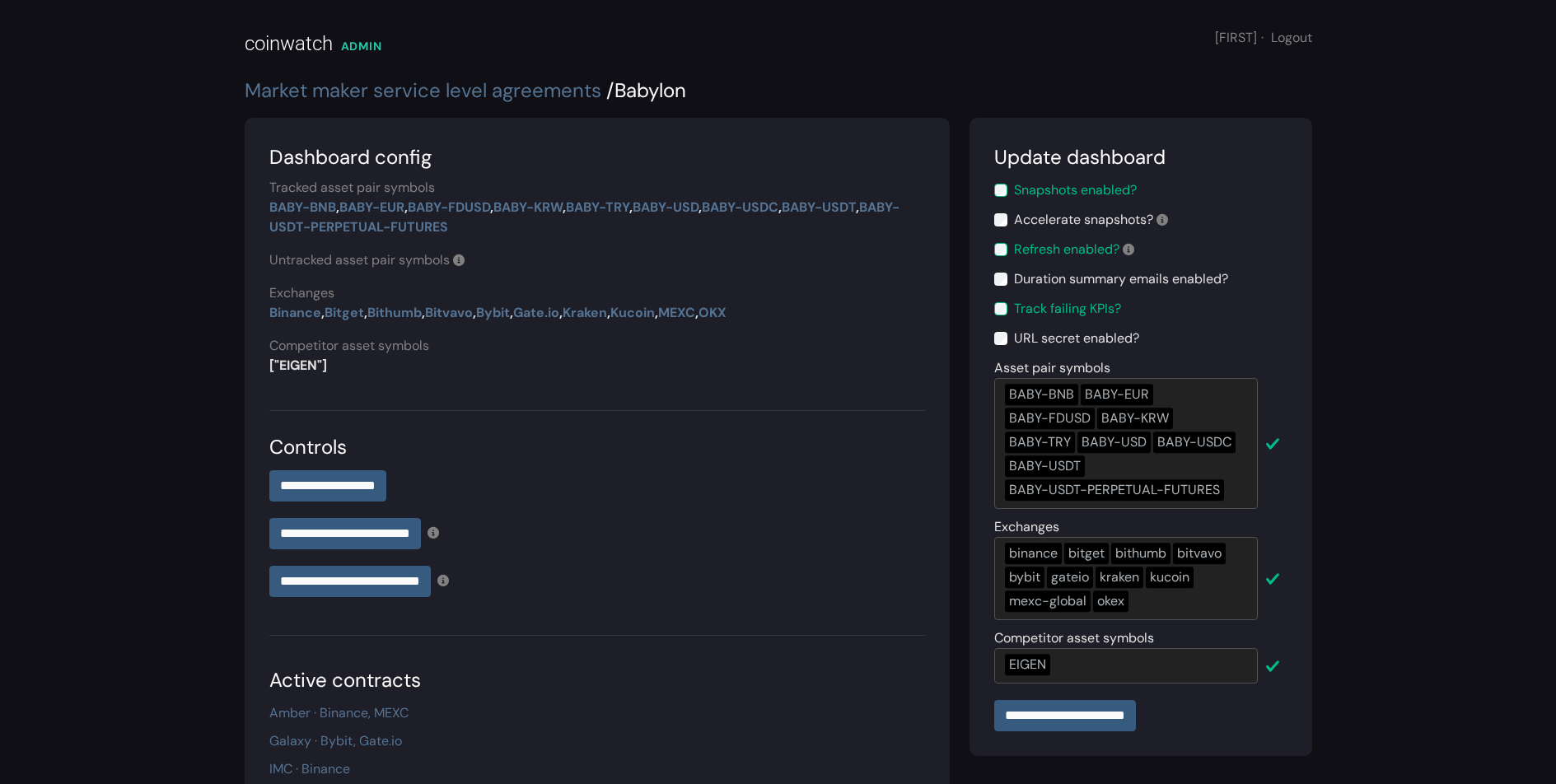 scroll, scrollTop: 0, scrollLeft: 0, axis: both 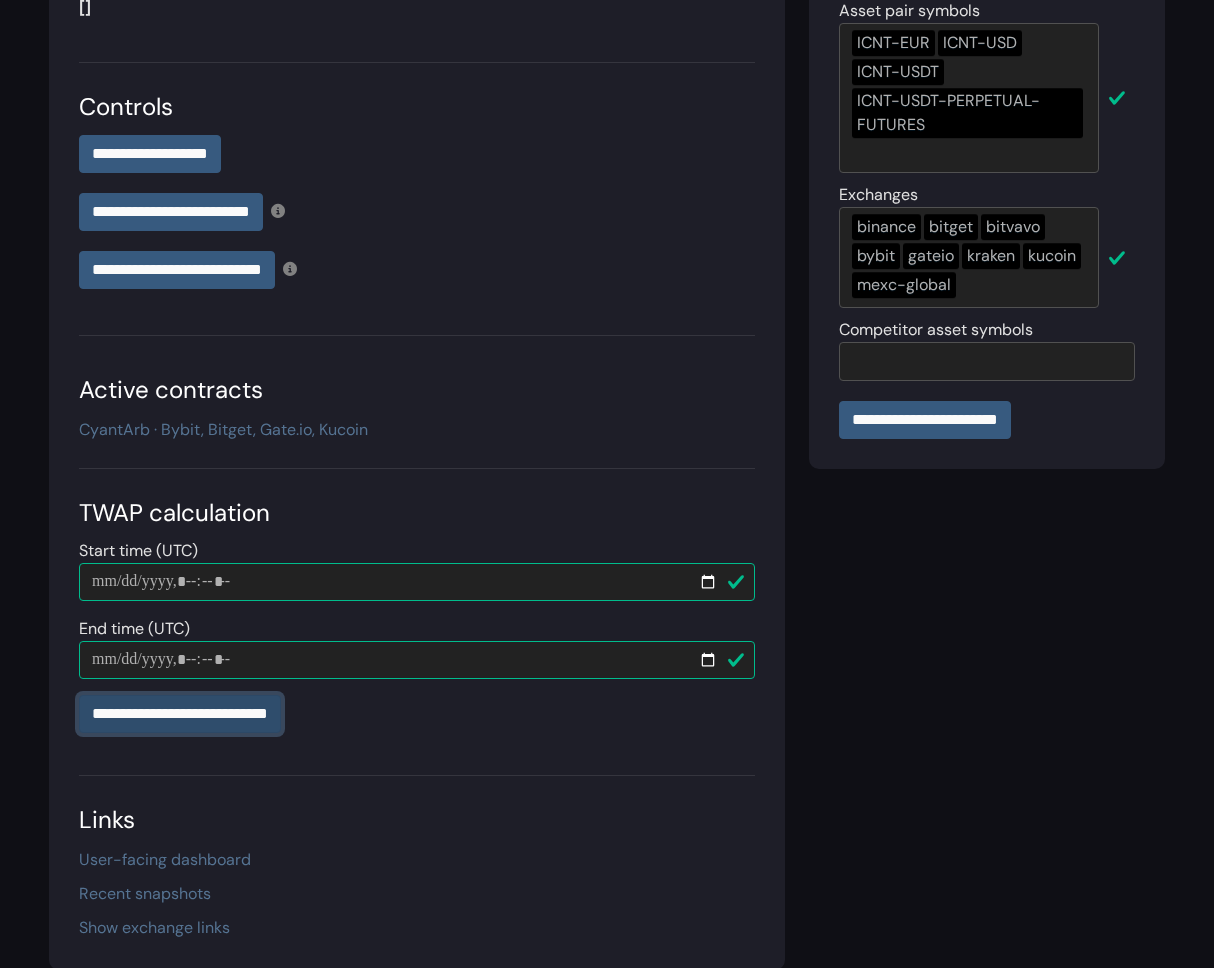 click on "**********" at bounding box center [180, 714] 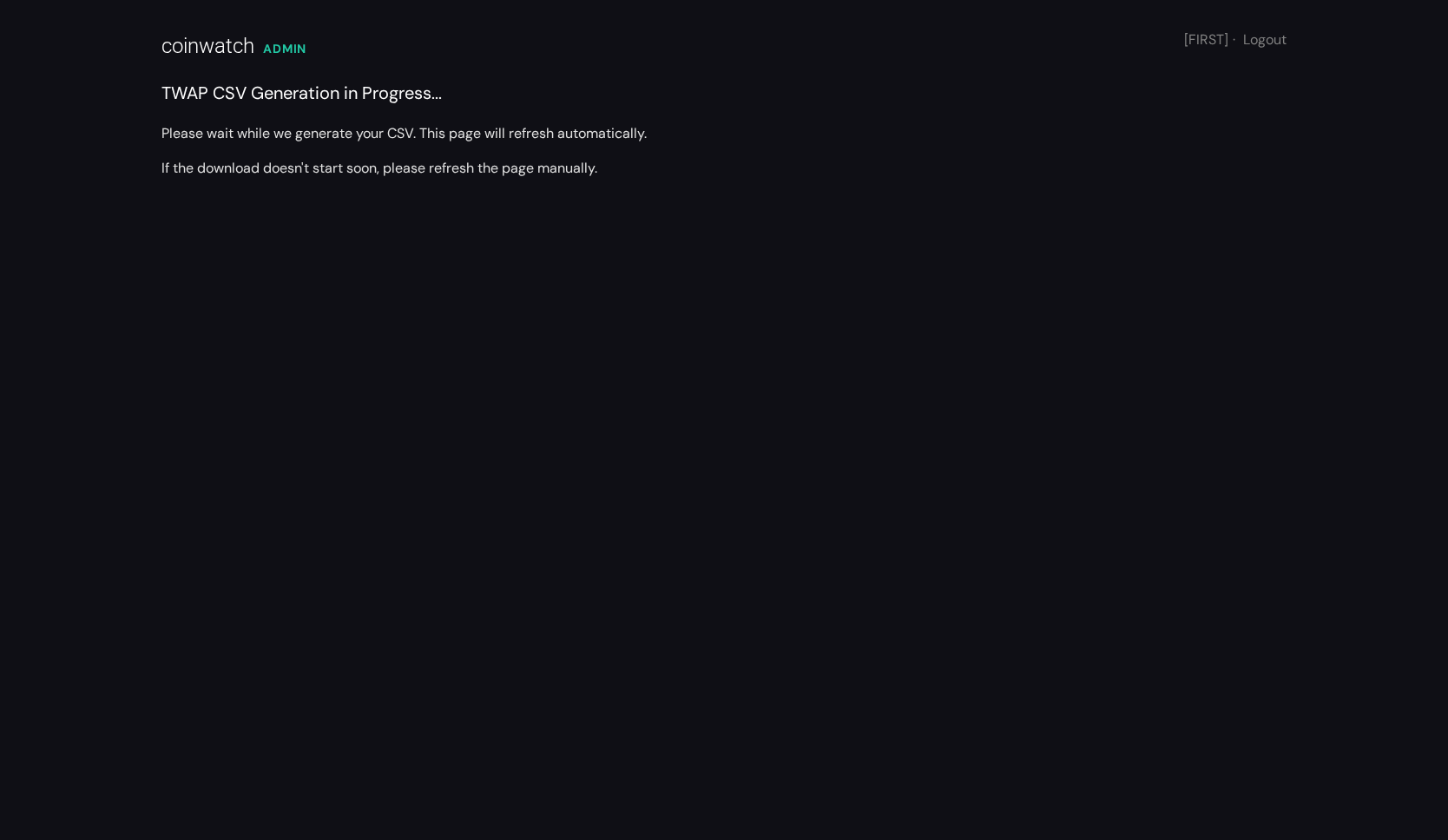 scroll, scrollTop: 0, scrollLeft: 0, axis: both 